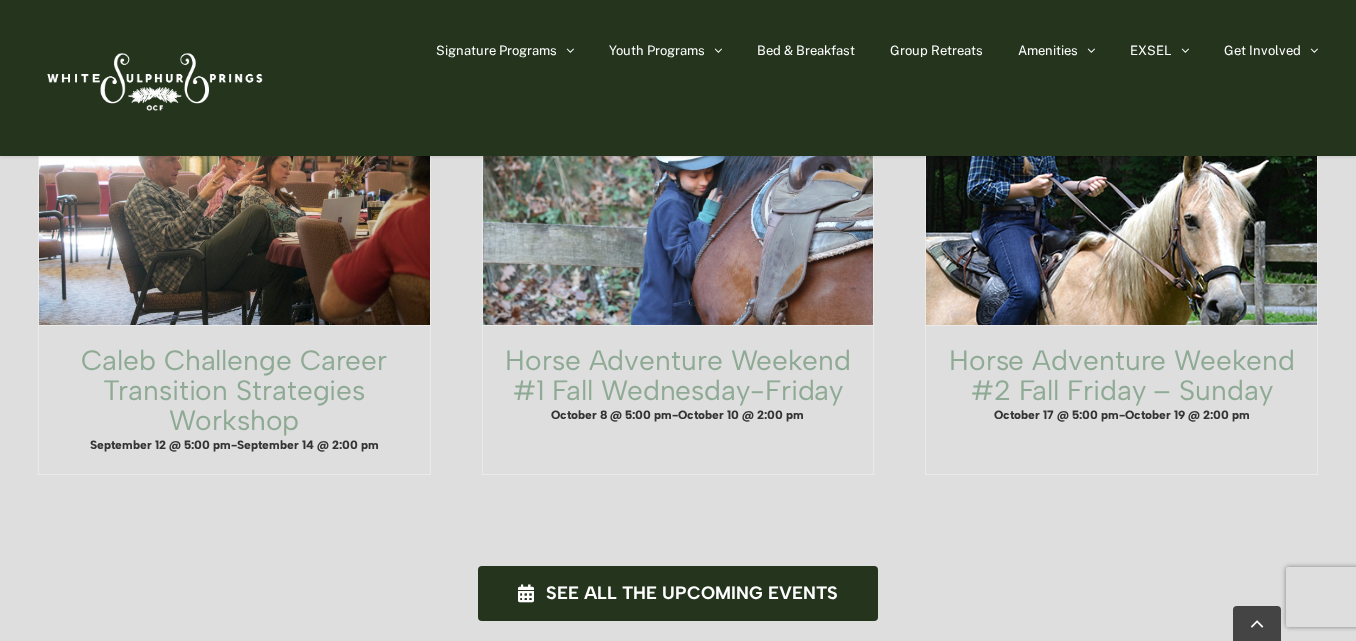 scroll, scrollTop: 1102, scrollLeft: 0, axis: vertical 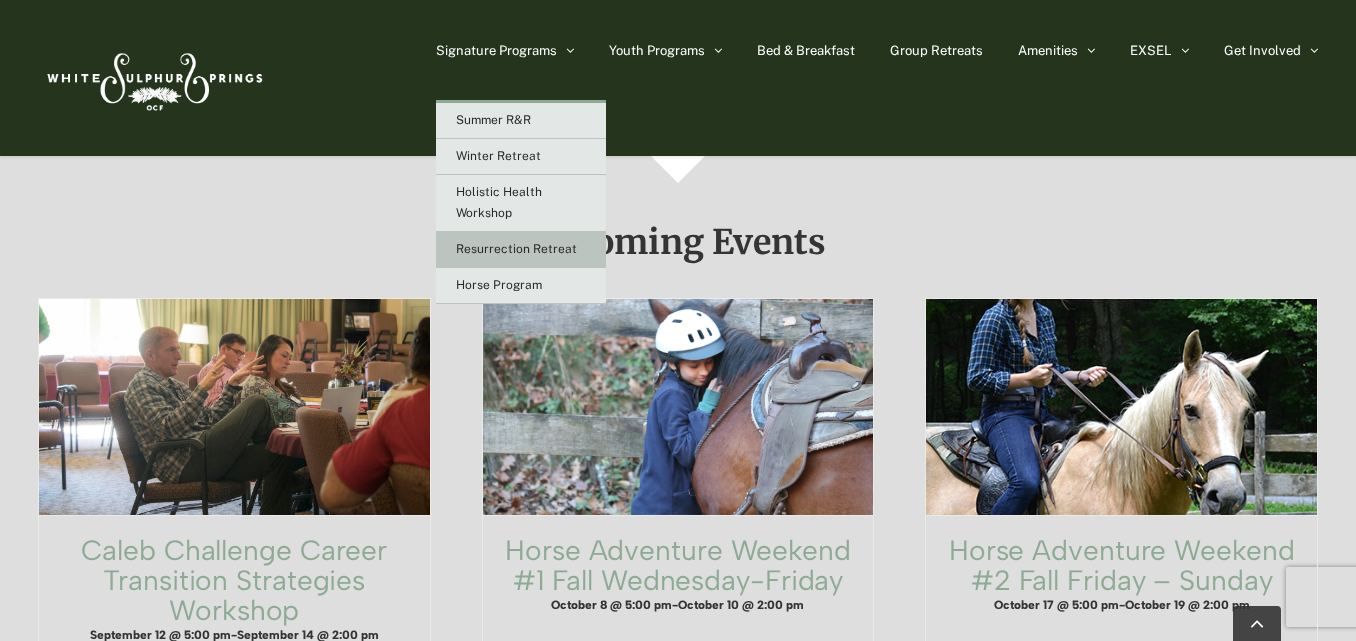 click on "Resurrection Retreat" at bounding box center (516, 249) 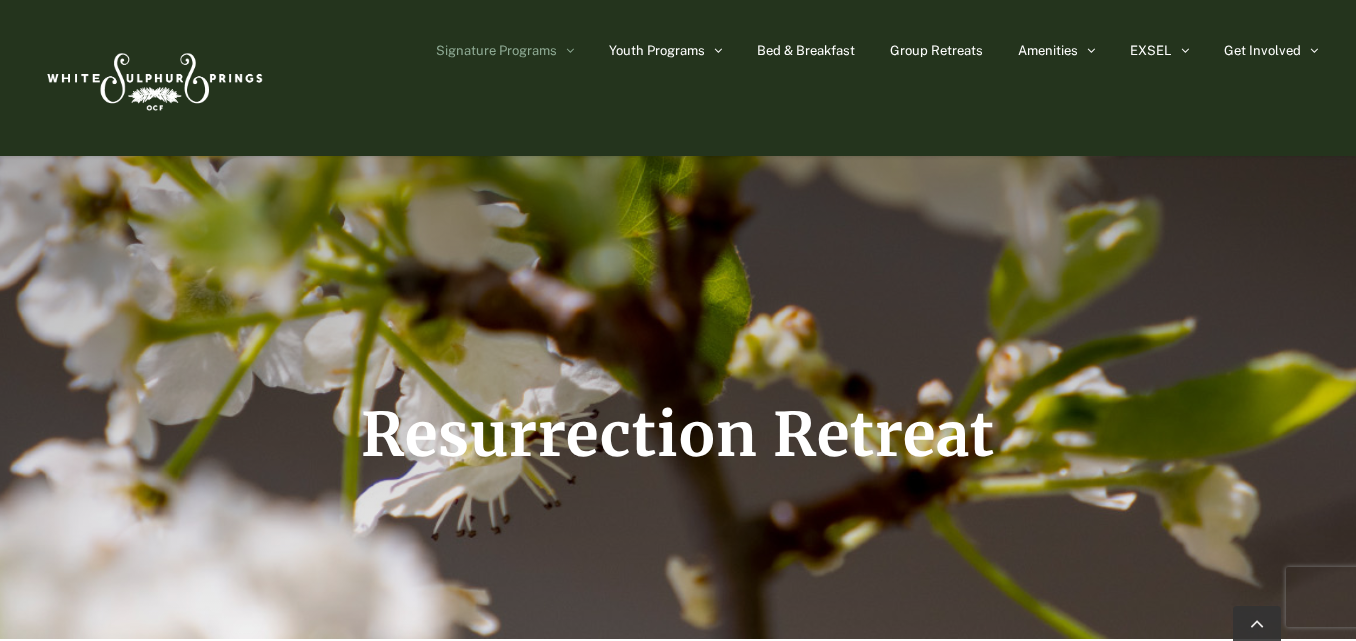 scroll, scrollTop: 300, scrollLeft: 0, axis: vertical 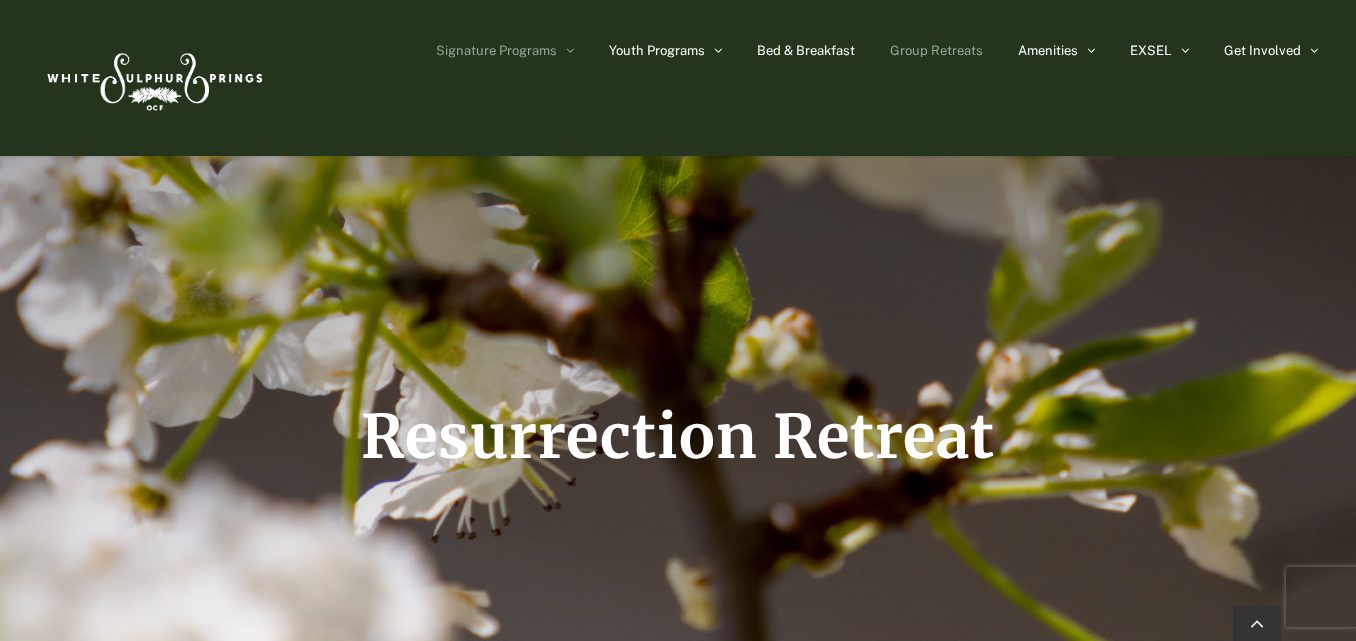 click on "Group Retreats" at bounding box center (936, 50) 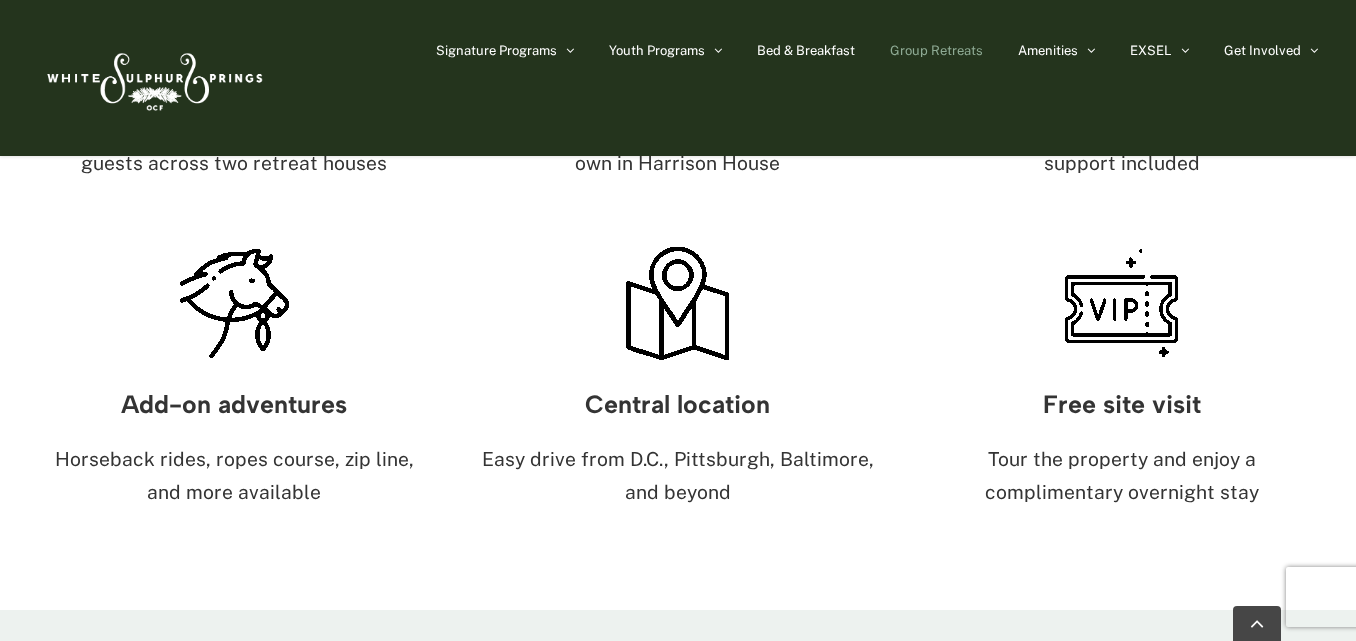 scroll, scrollTop: 1300, scrollLeft: 0, axis: vertical 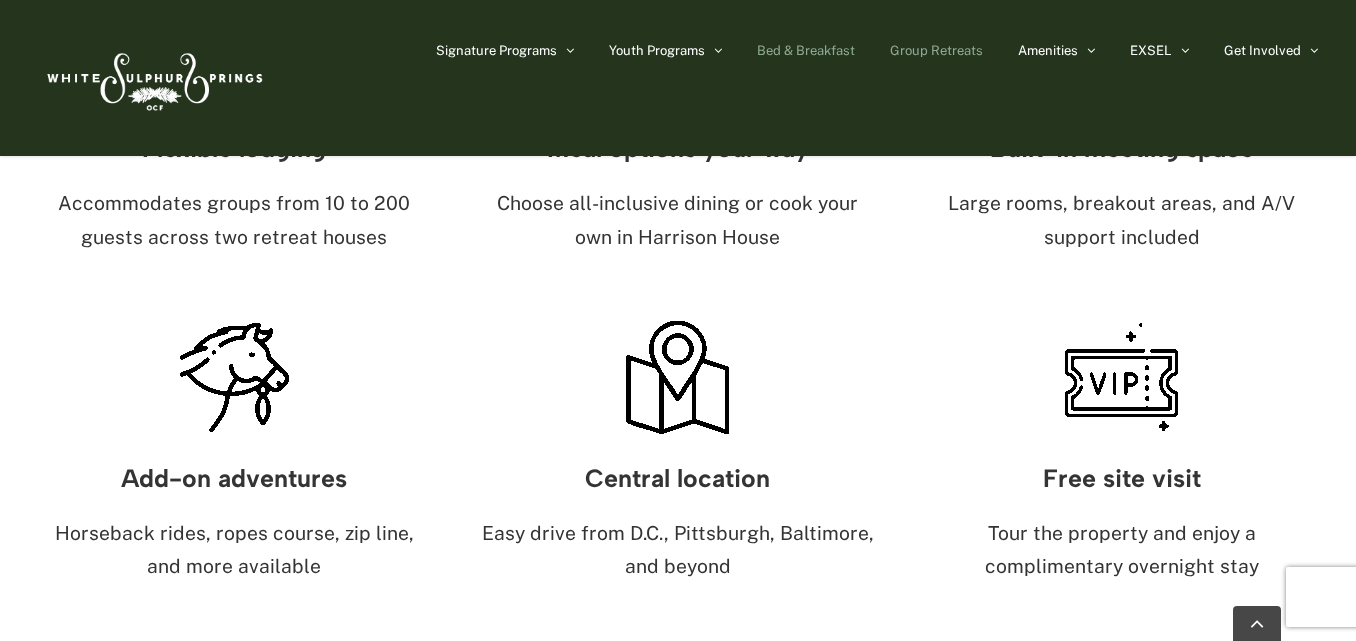 click on "Bed & Breakfast" at bounding box center (806, 50) 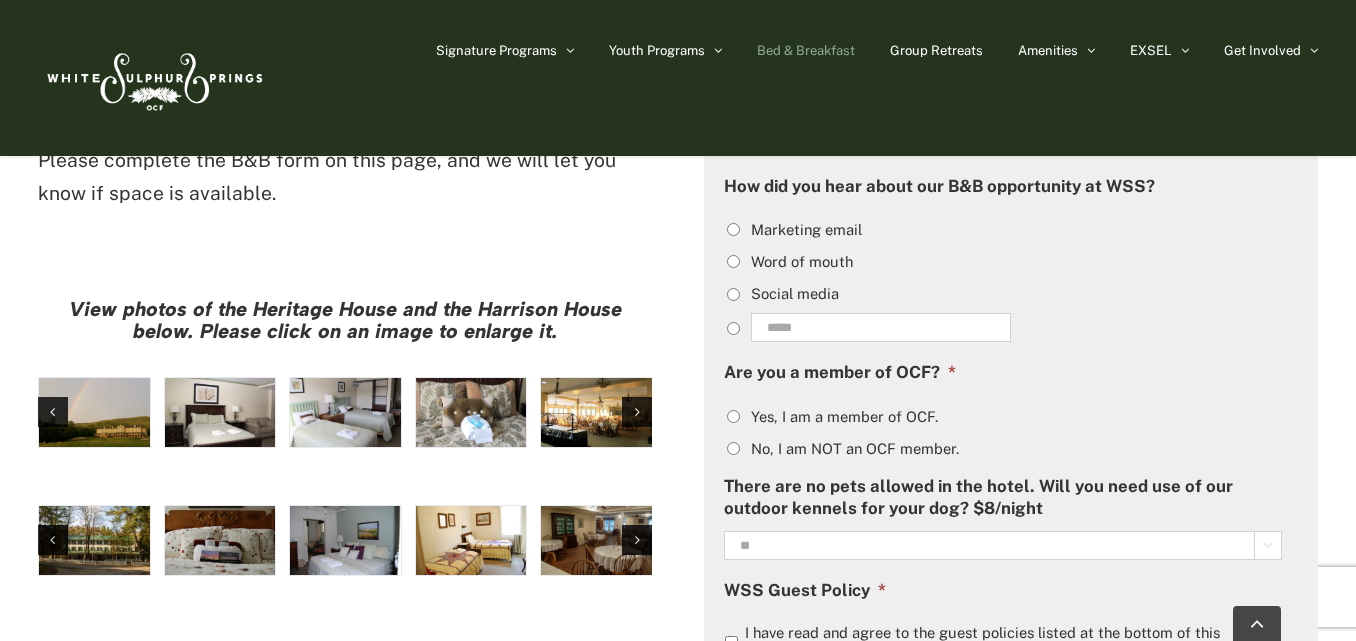 scroll, scrollTop: 1500, scrollLeft: 0, axis: vertical 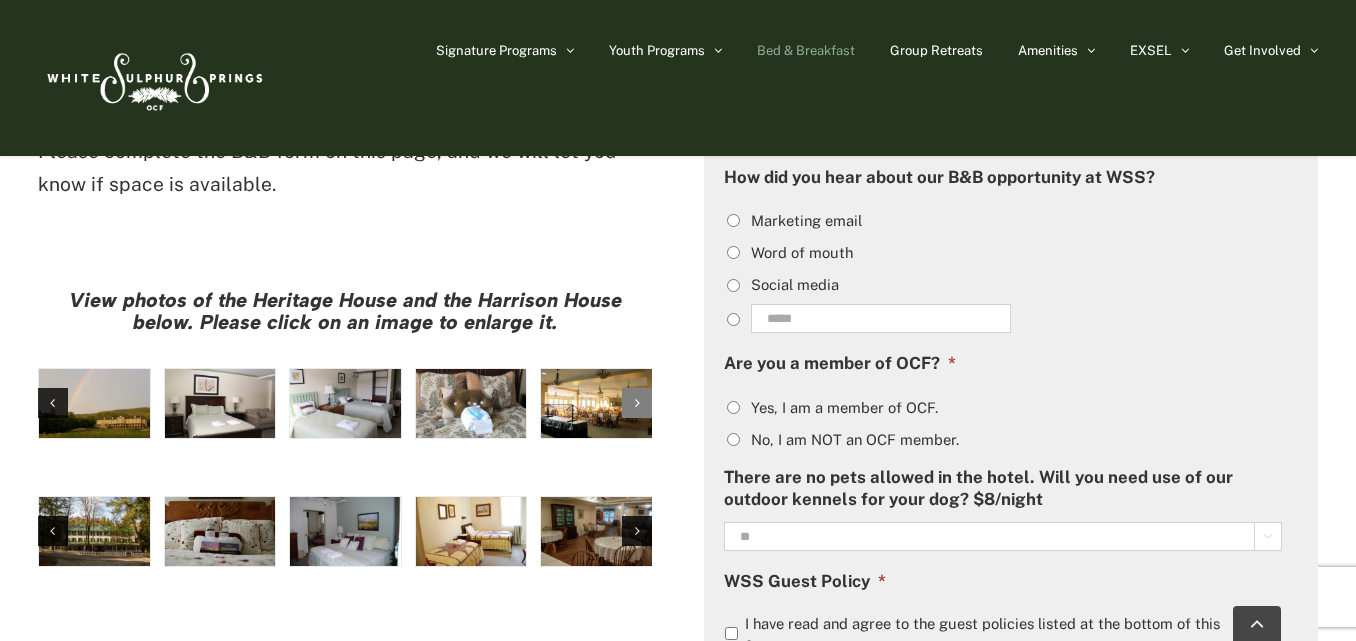 click at bounding box center (637, 403) 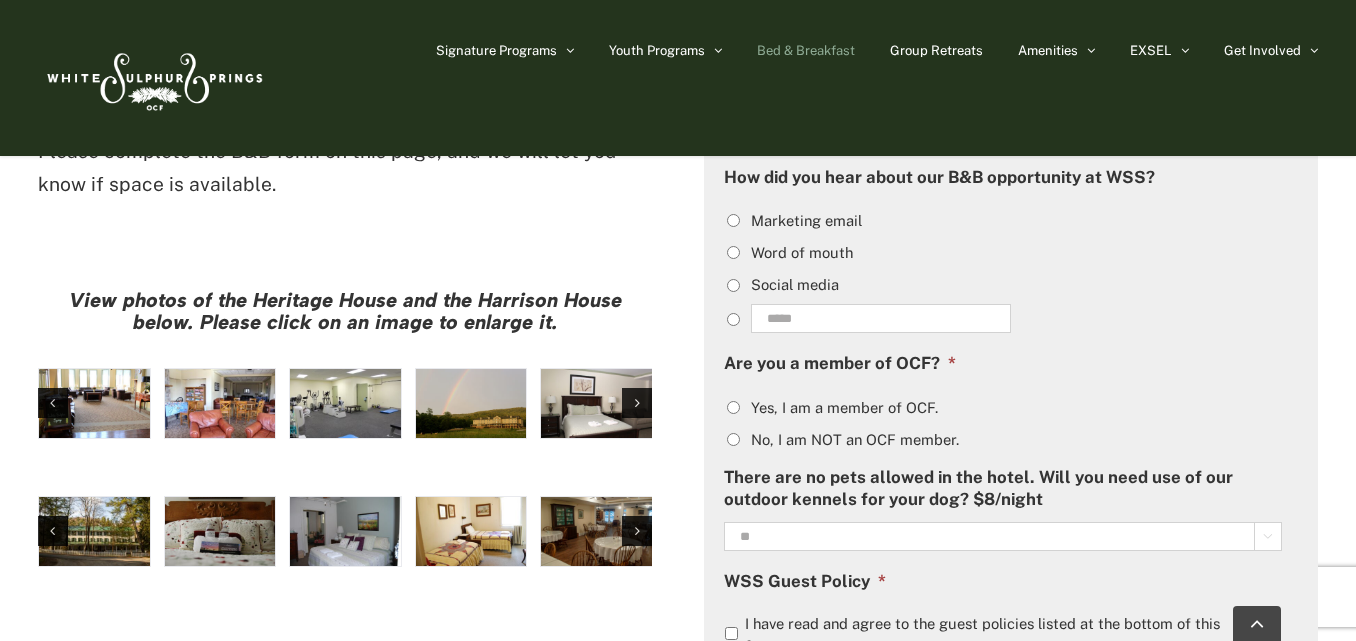 click at bounding box center [345, 404] 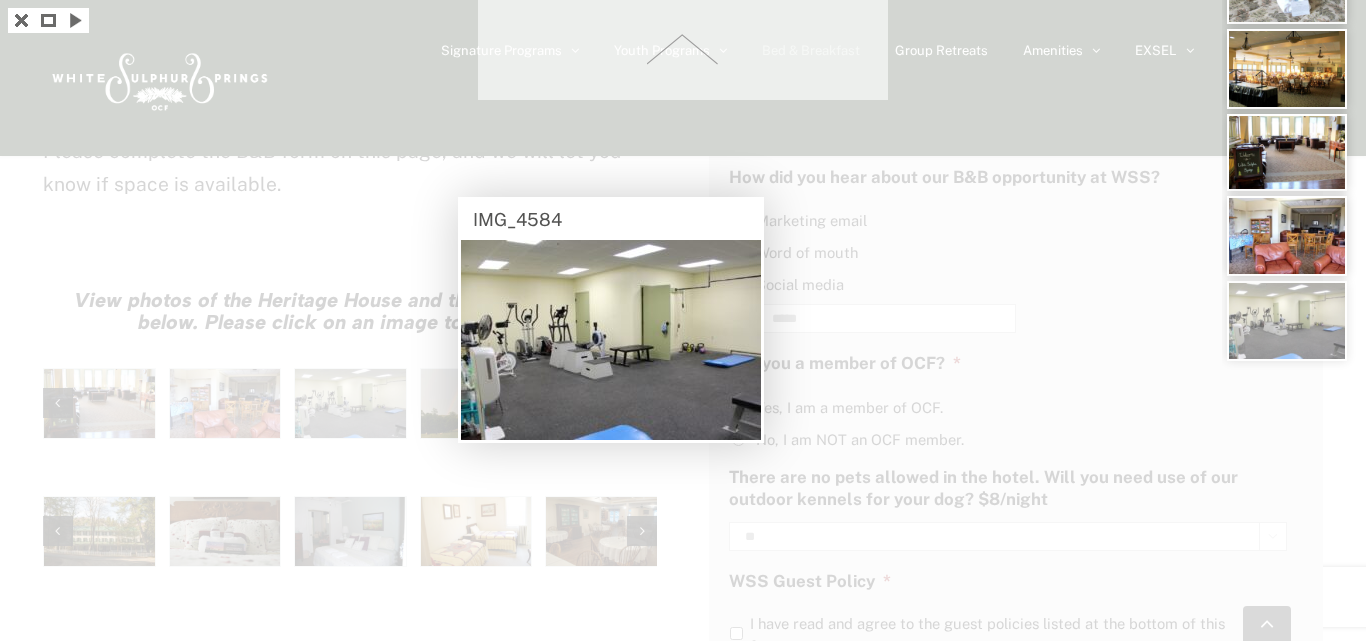 click at bounding box center [683, 320] 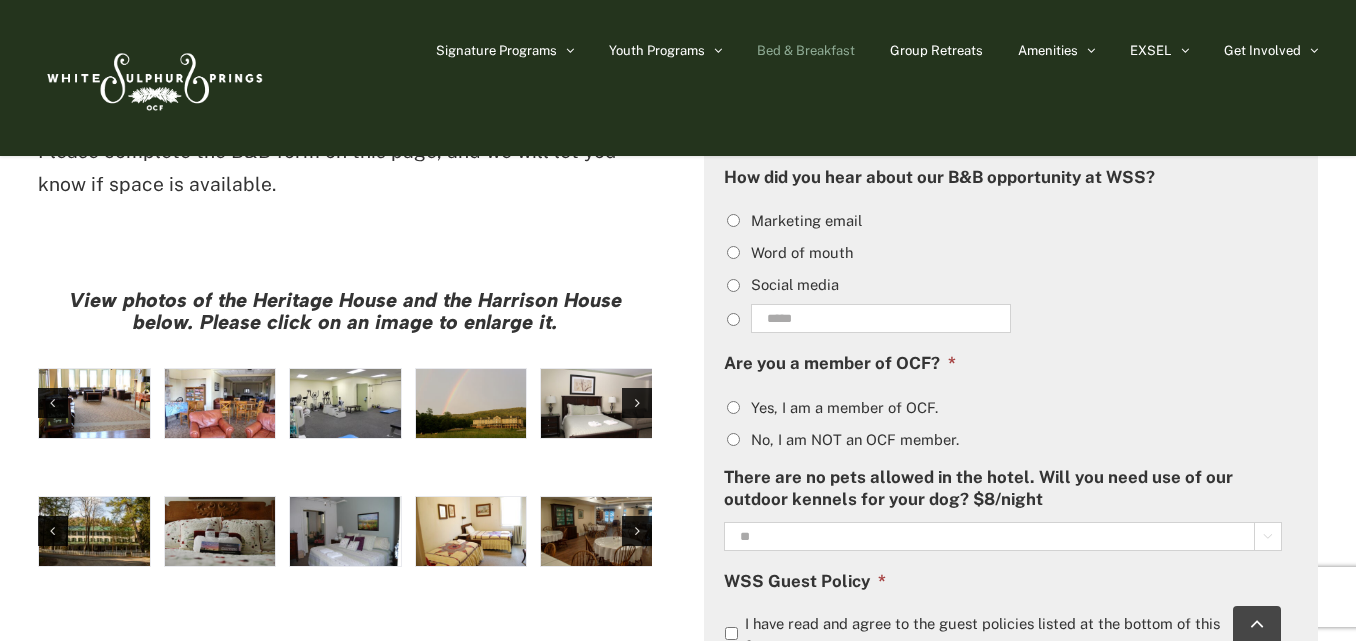 click at bounding box center [220, 404] 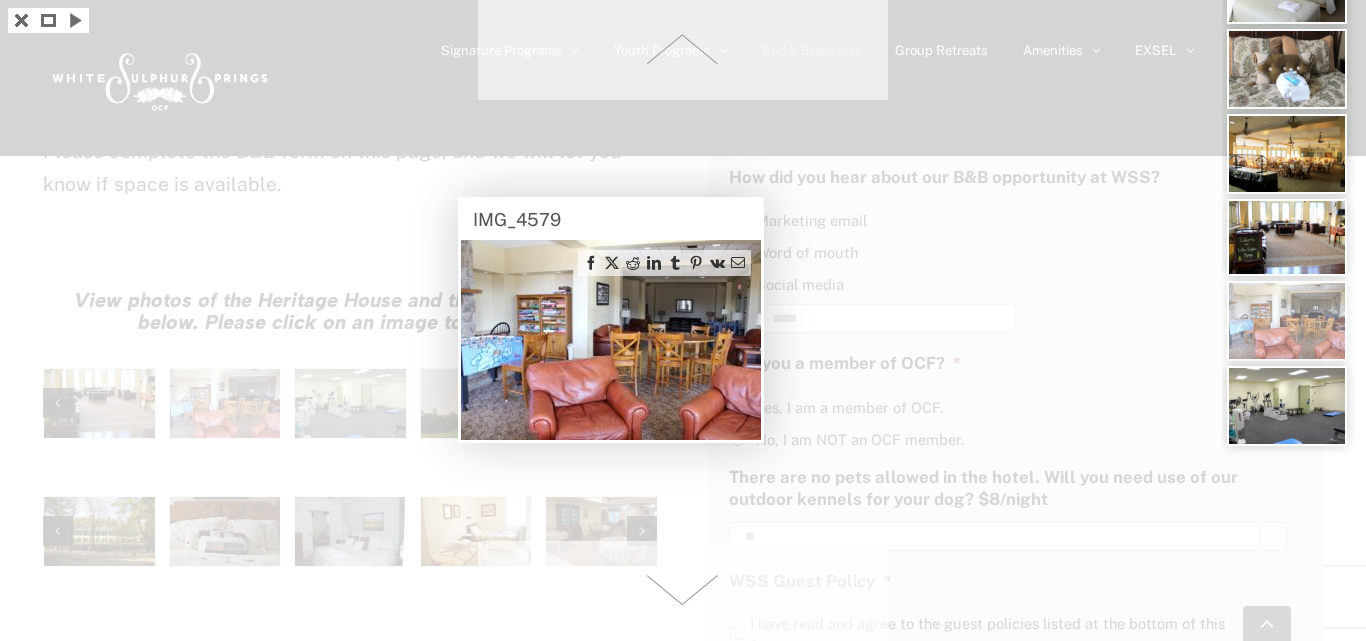 click at bounding box center [683, 320] 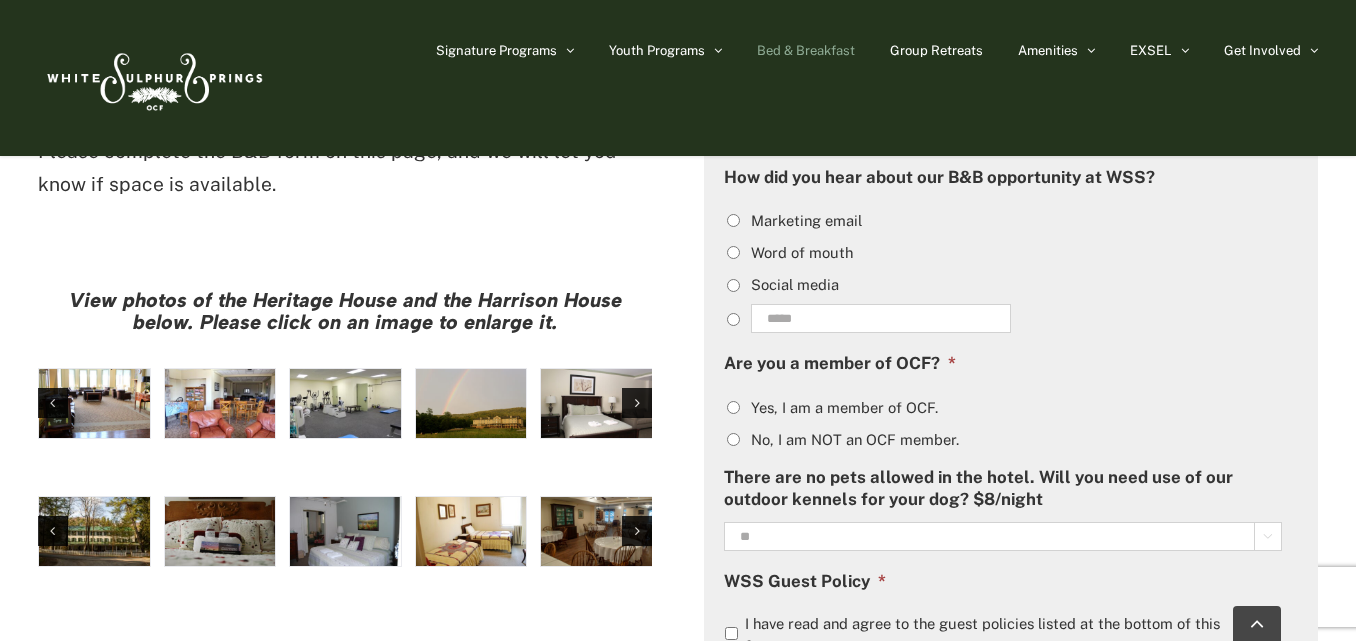 click at bounding box center (94, 404) 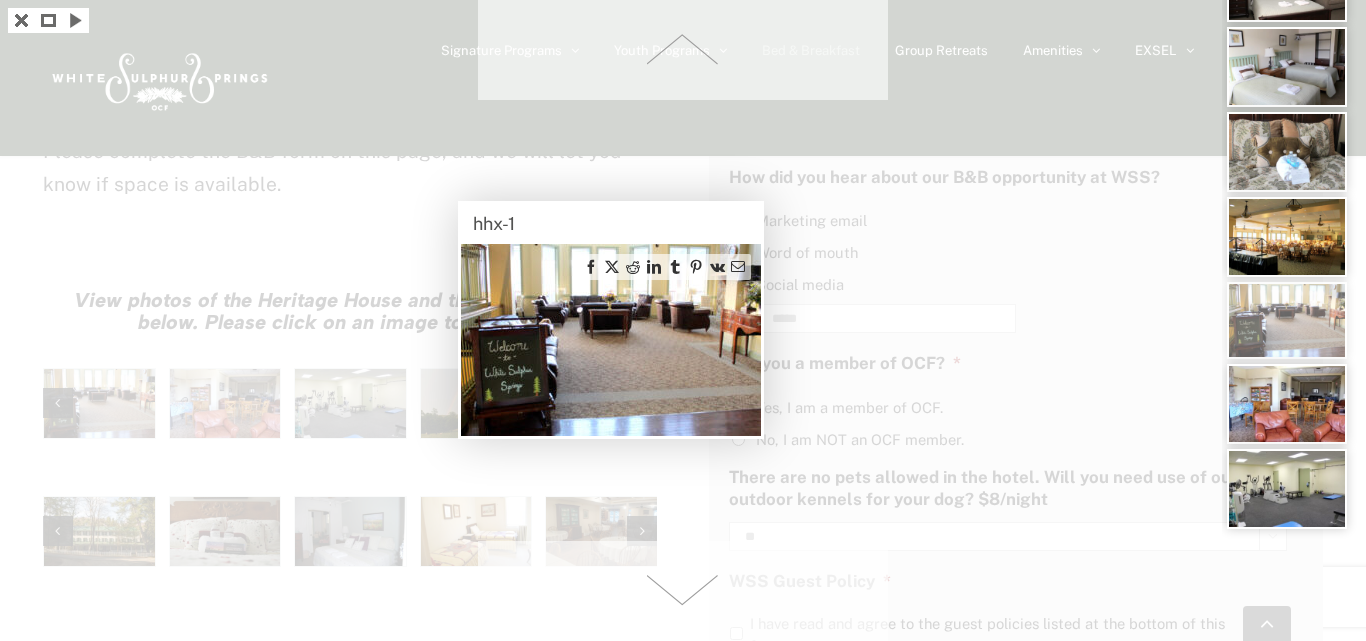 click at bounding box center [683, 320] 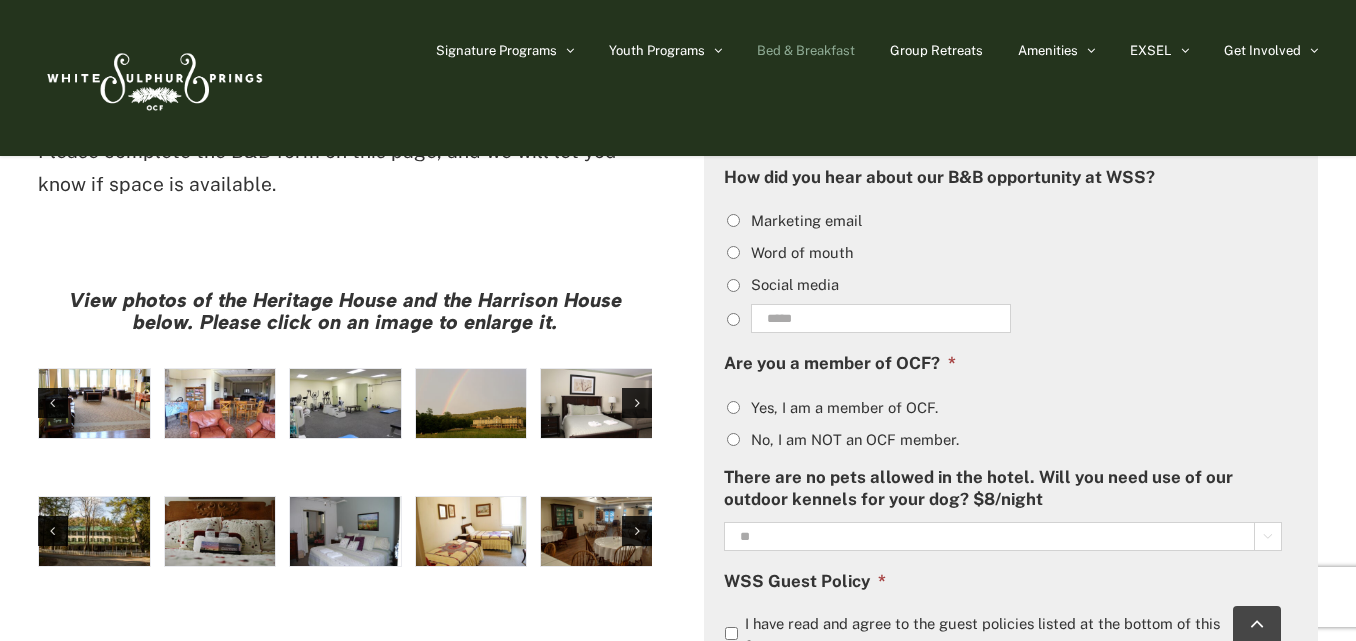 click at bounding box center (345, 404) 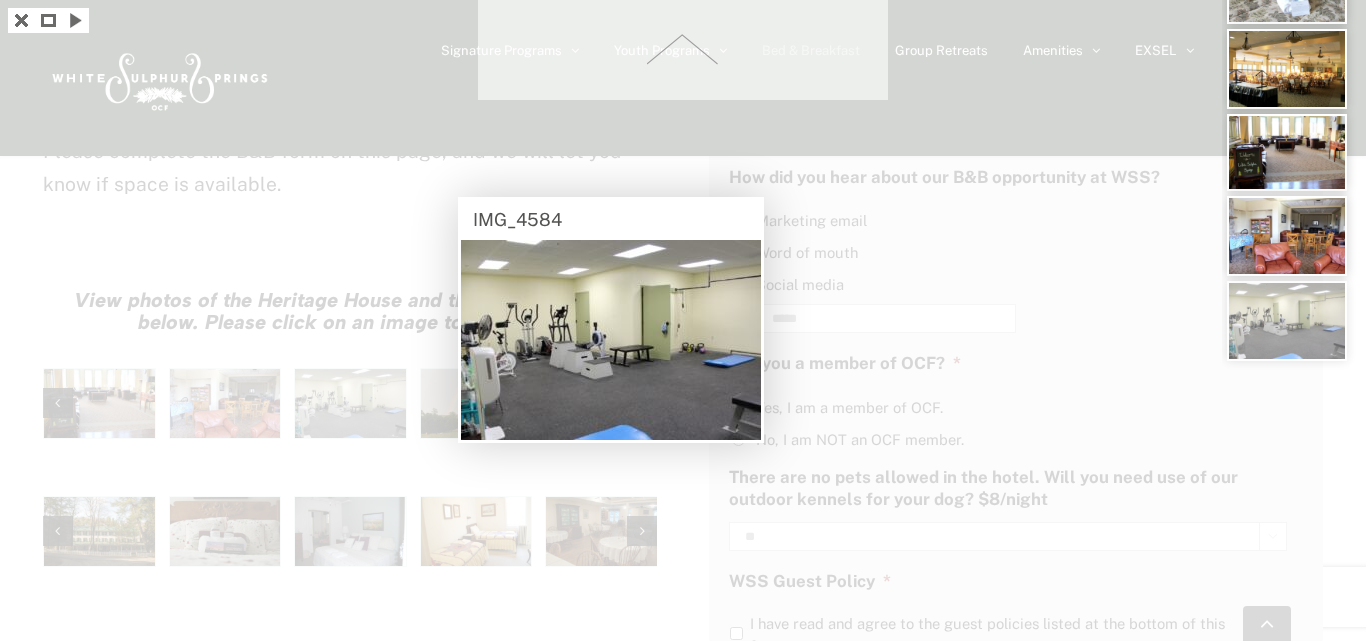 click at bounding box center [683, 320] 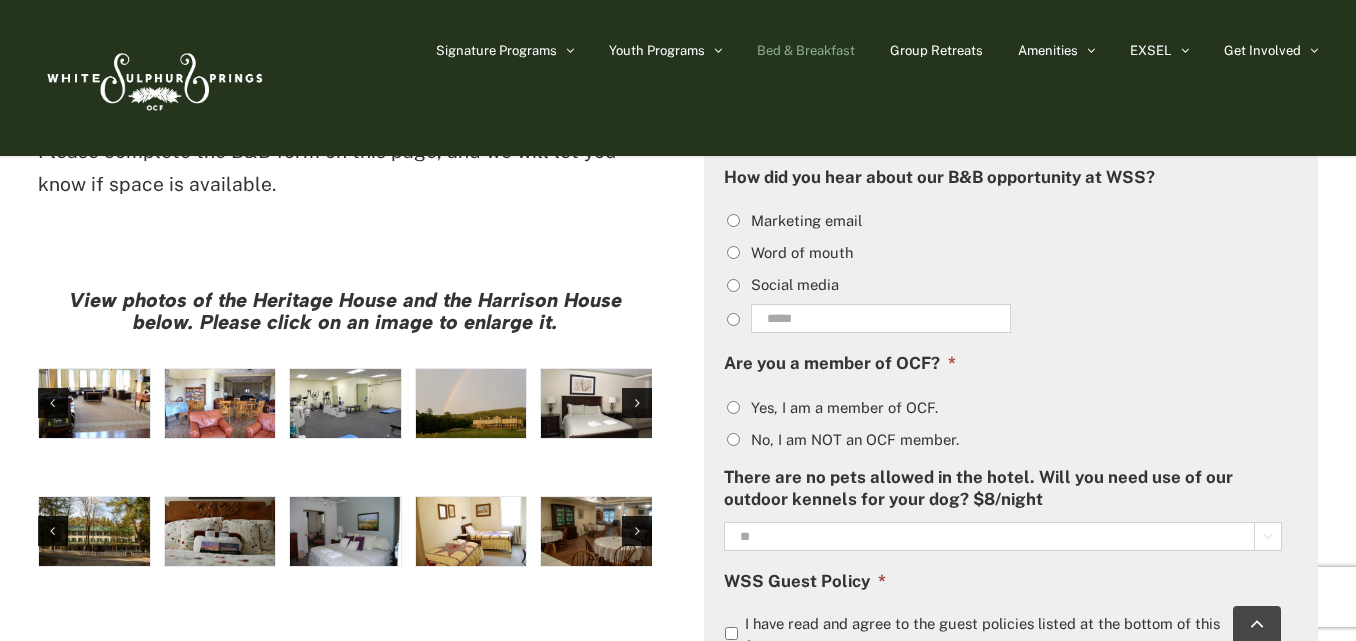 click at bounding box center (471, 404) 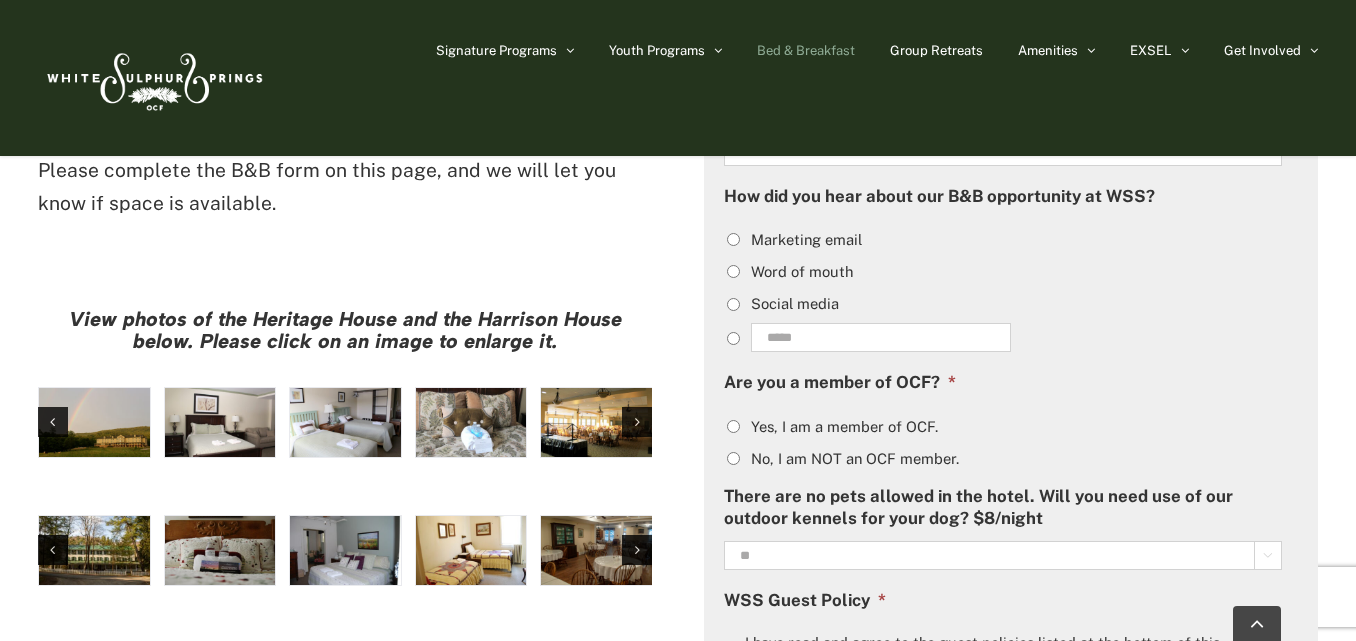 scroll, scrollTop: 1060, scrollLeft: 0, axis: vertical 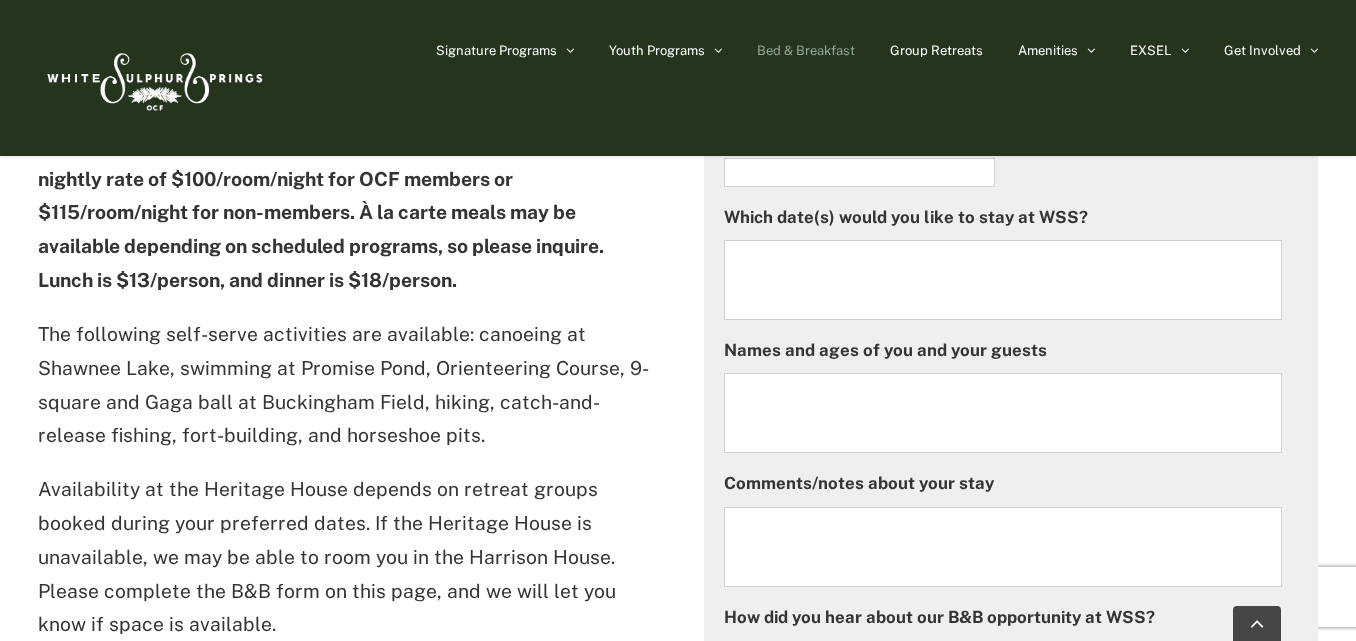 click at bounding box center (153, 78) 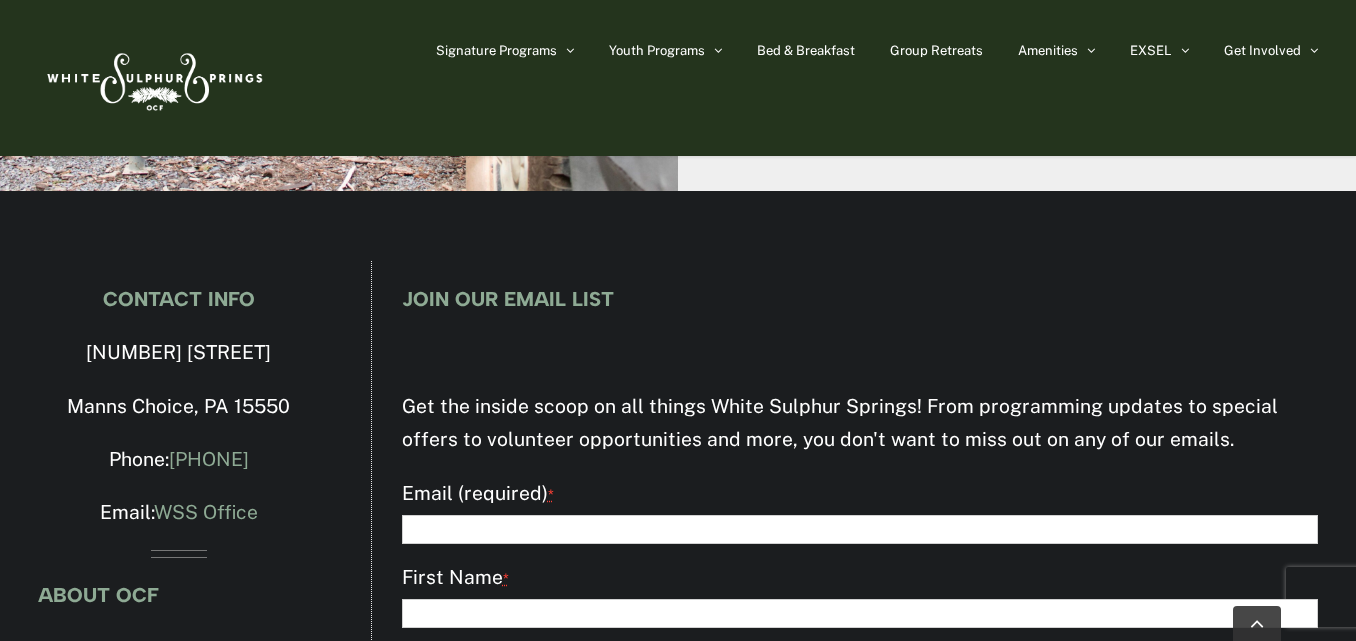 scroll, scrollTop: 6050, scrollLeft: 0, axis: vertical 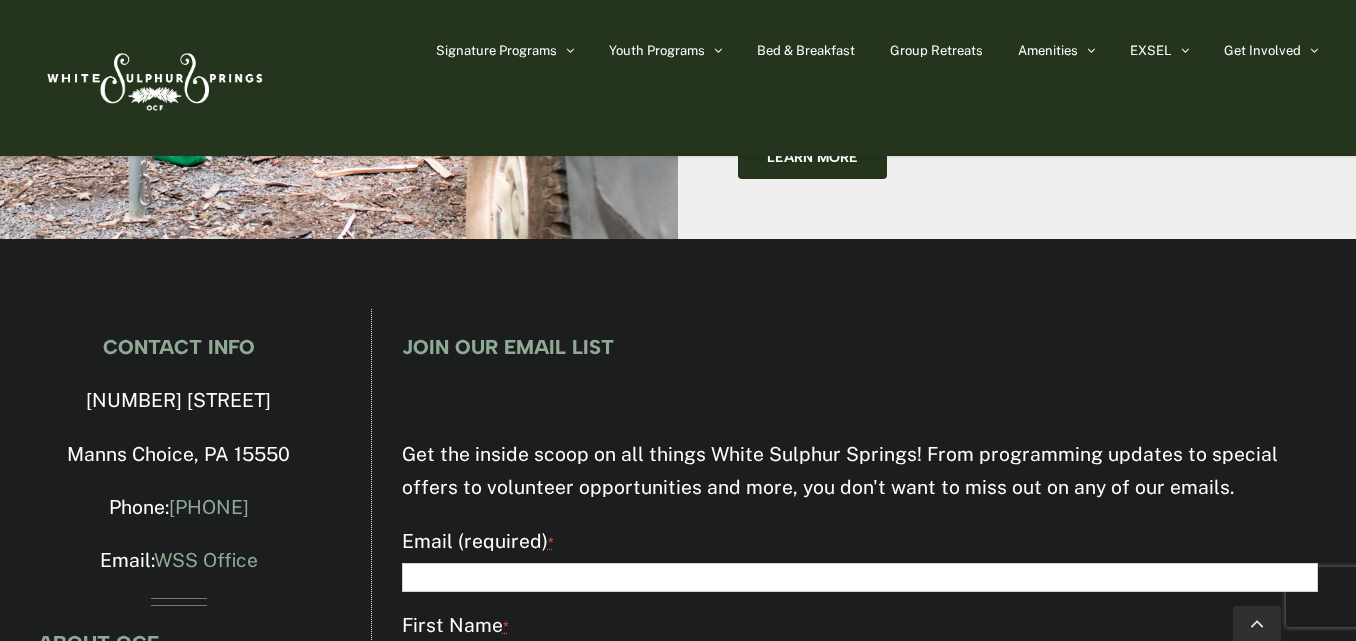 drag, startPoint x: 53, startPoint y: 251, endPoint x: 281, endPoint y: 235, distance: 228.56071 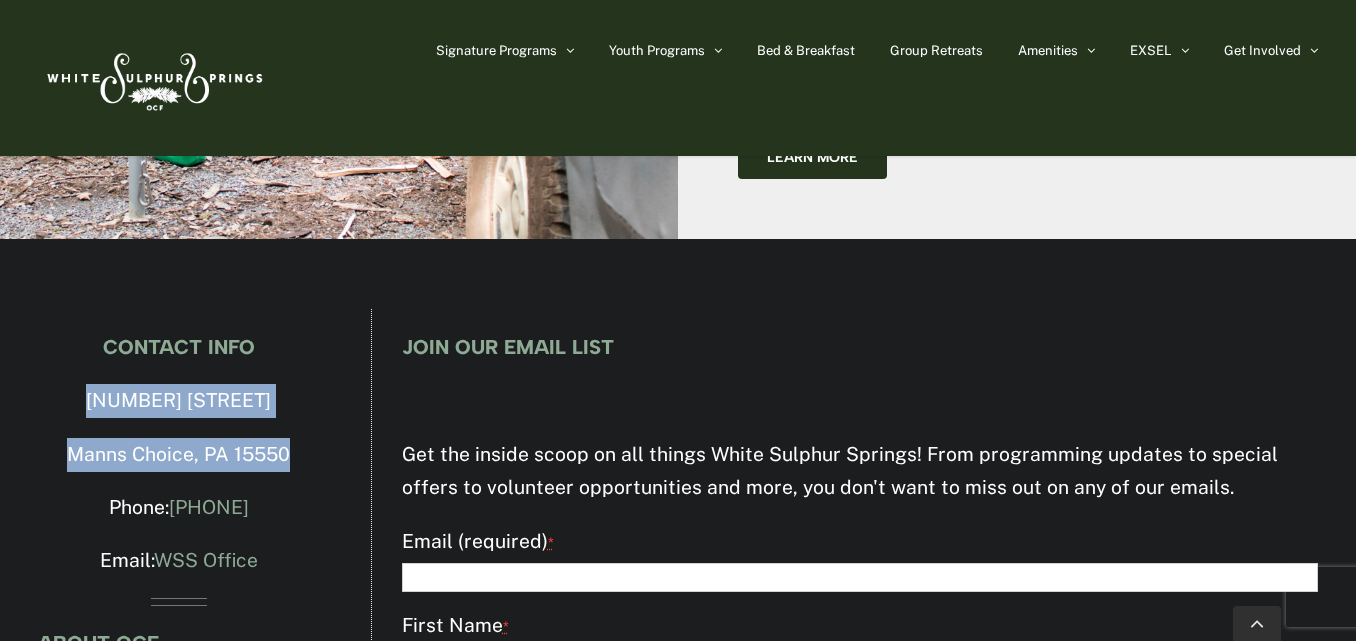 drag, startPoint x: 56, startPoint y: 257, endPoint x: 307, endPoint y: 302, distance: 255.00197 